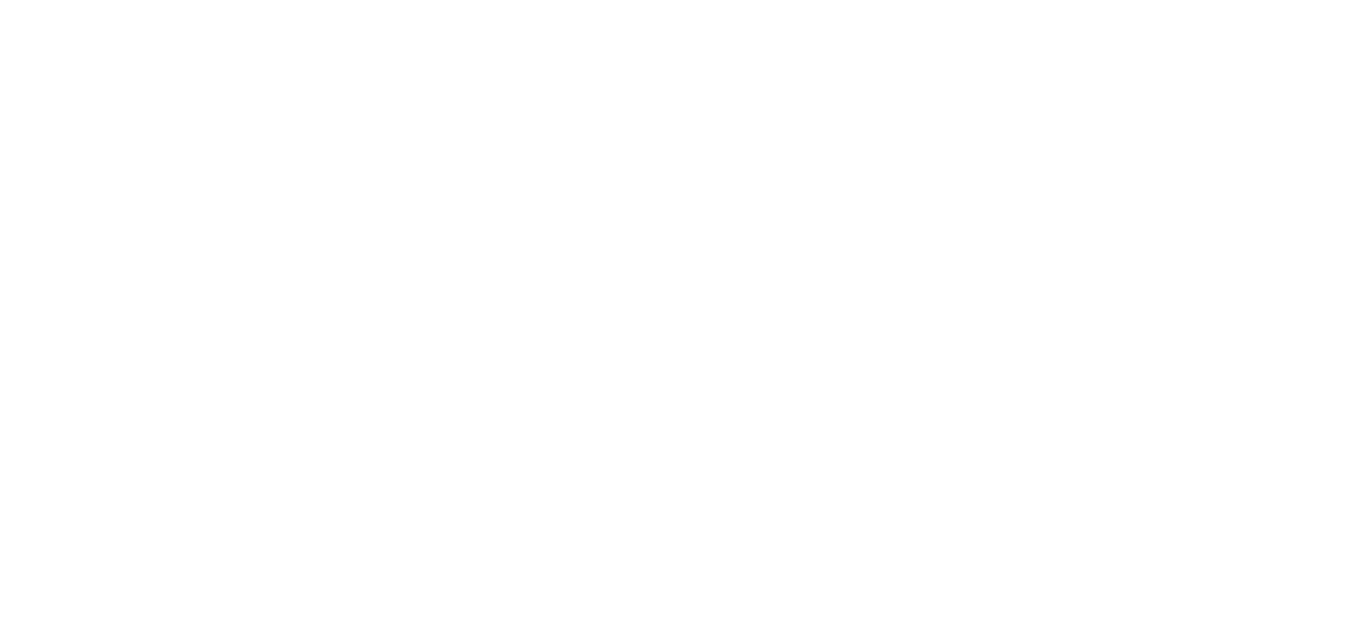 scroll, scrollTop: 0, scrollLeft: 0, axis: both 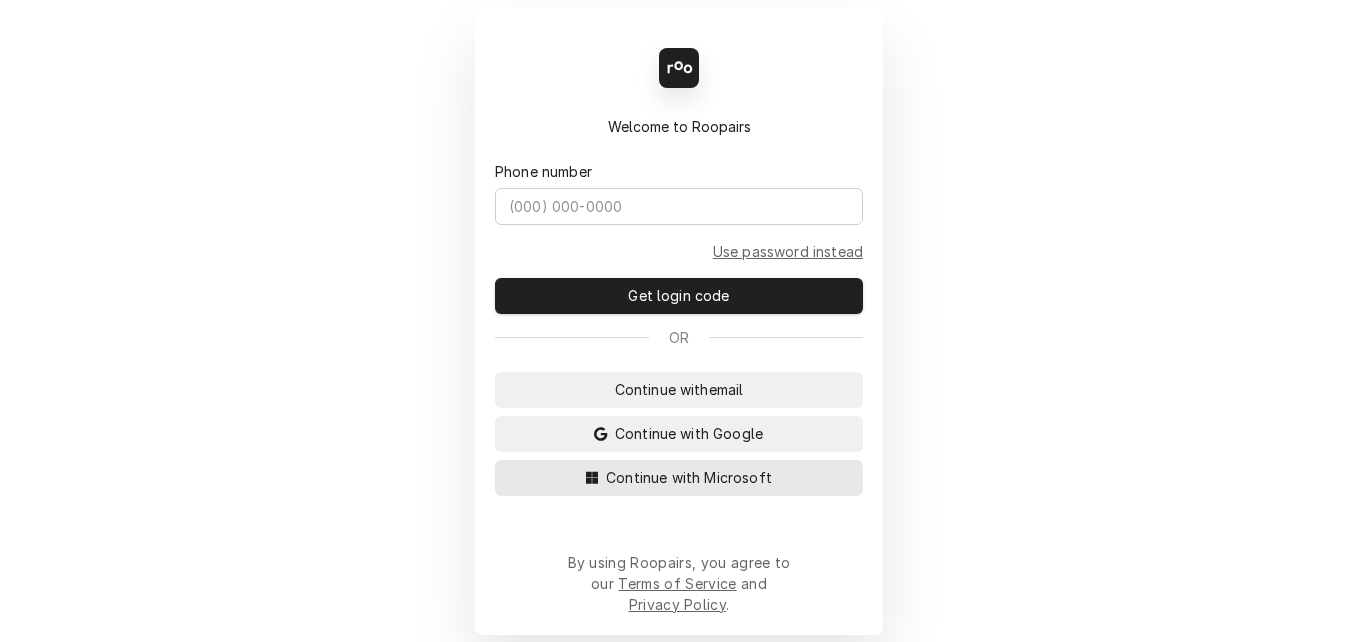 click on "Continue with Microsoft" at bounding box center [689, 477] 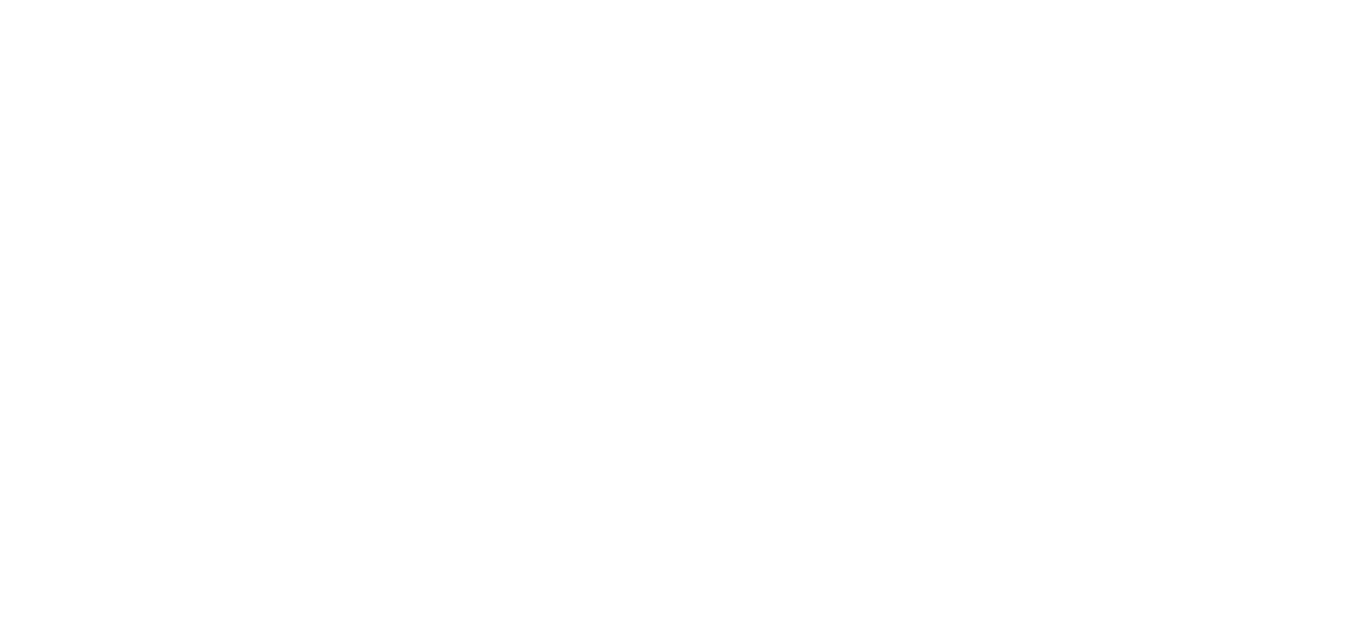 scroll, scrollTop: 0, scrollLeft: 0, axis: both 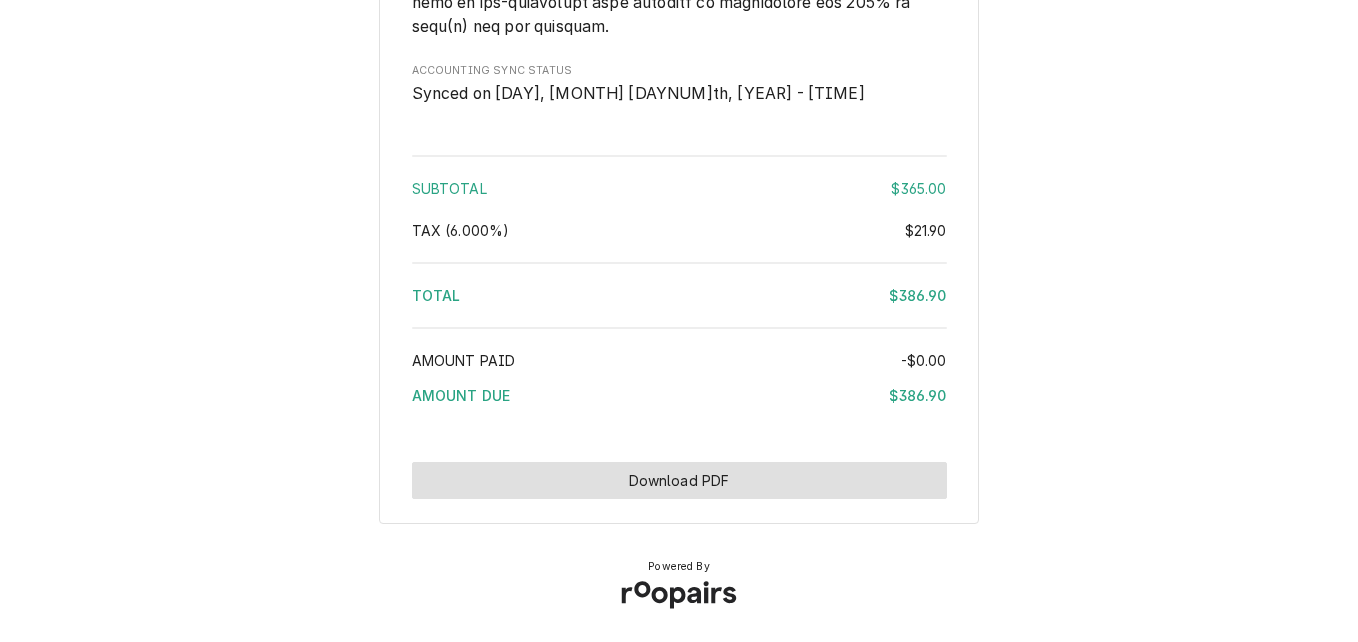 click on "Download PDF" at bounding box center [679, 480] 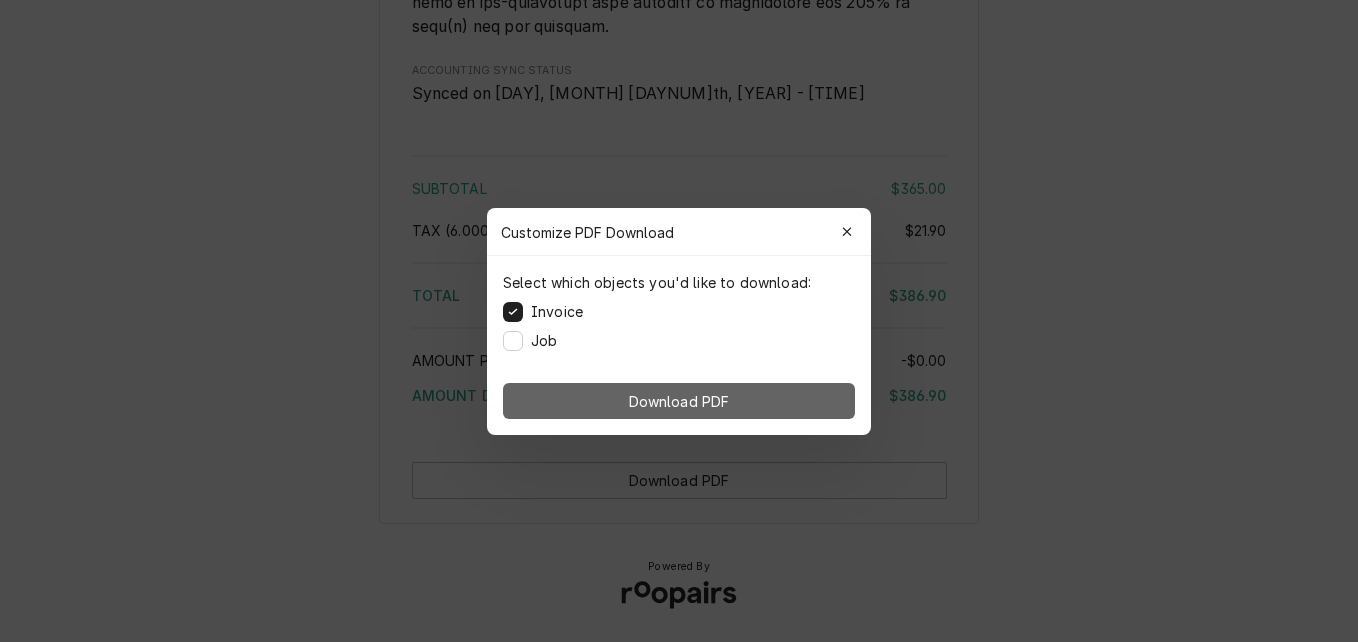 click on "Download PDF" at bounding box center [679, 400] 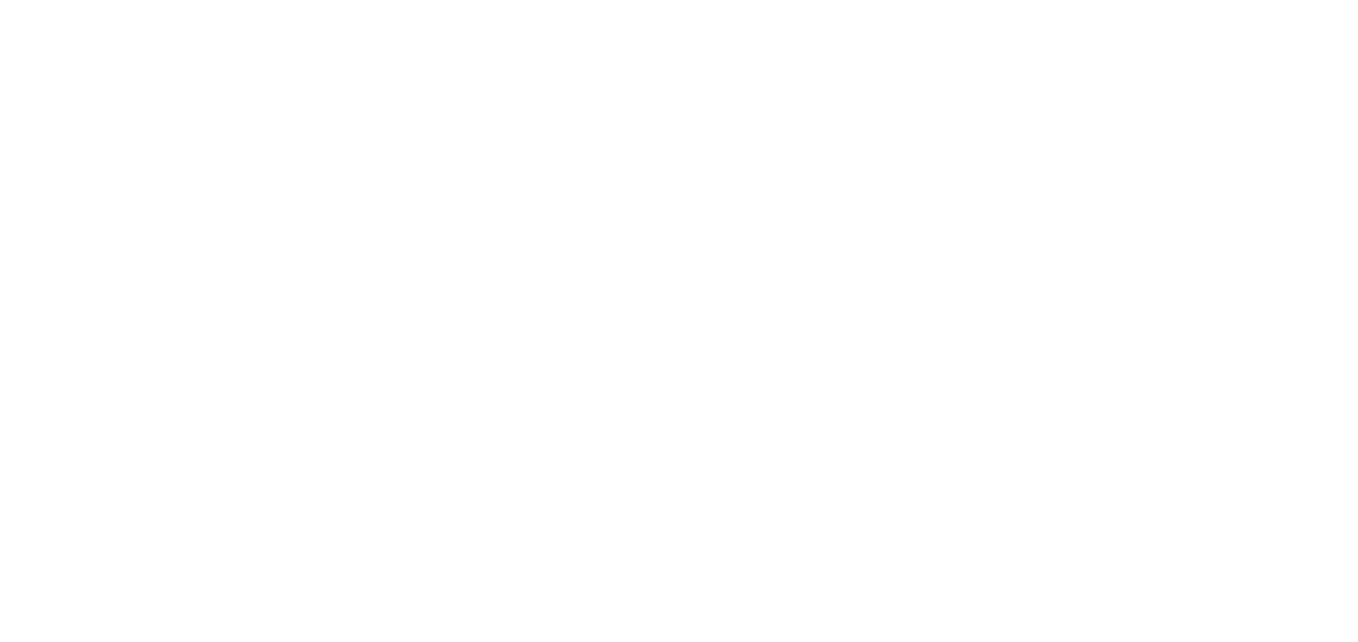 scroll, scrollTop: 0, scrollLeft: 0, axis: both 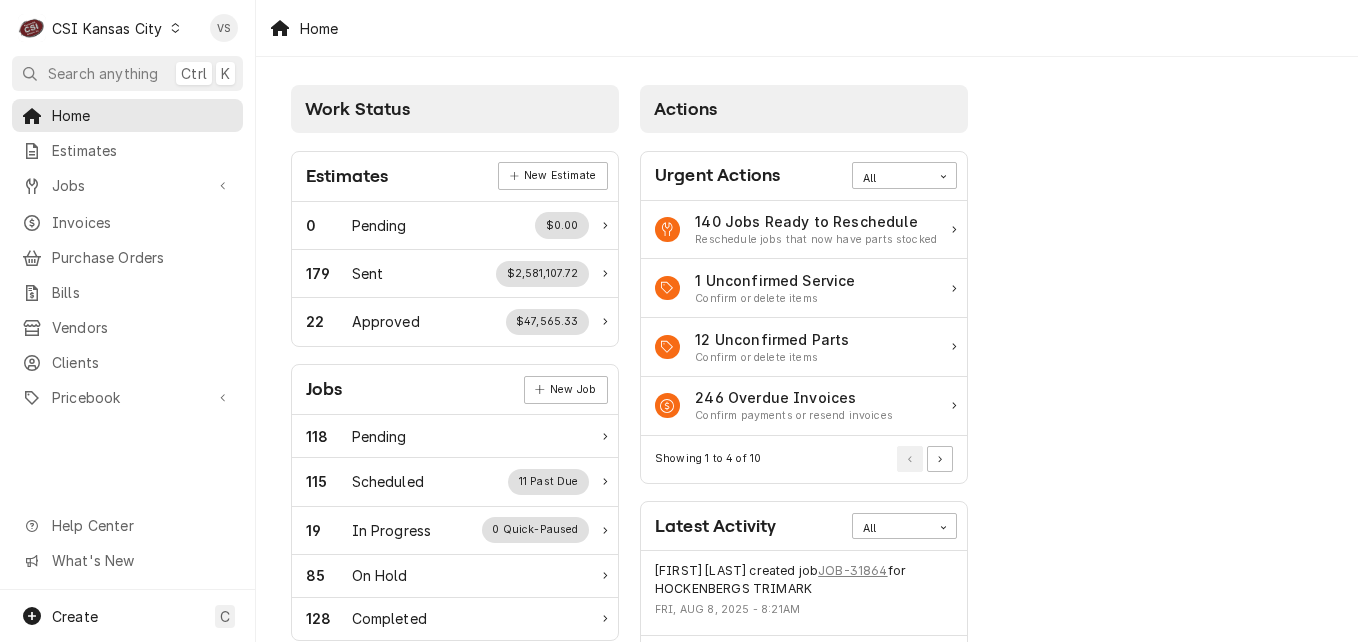 click 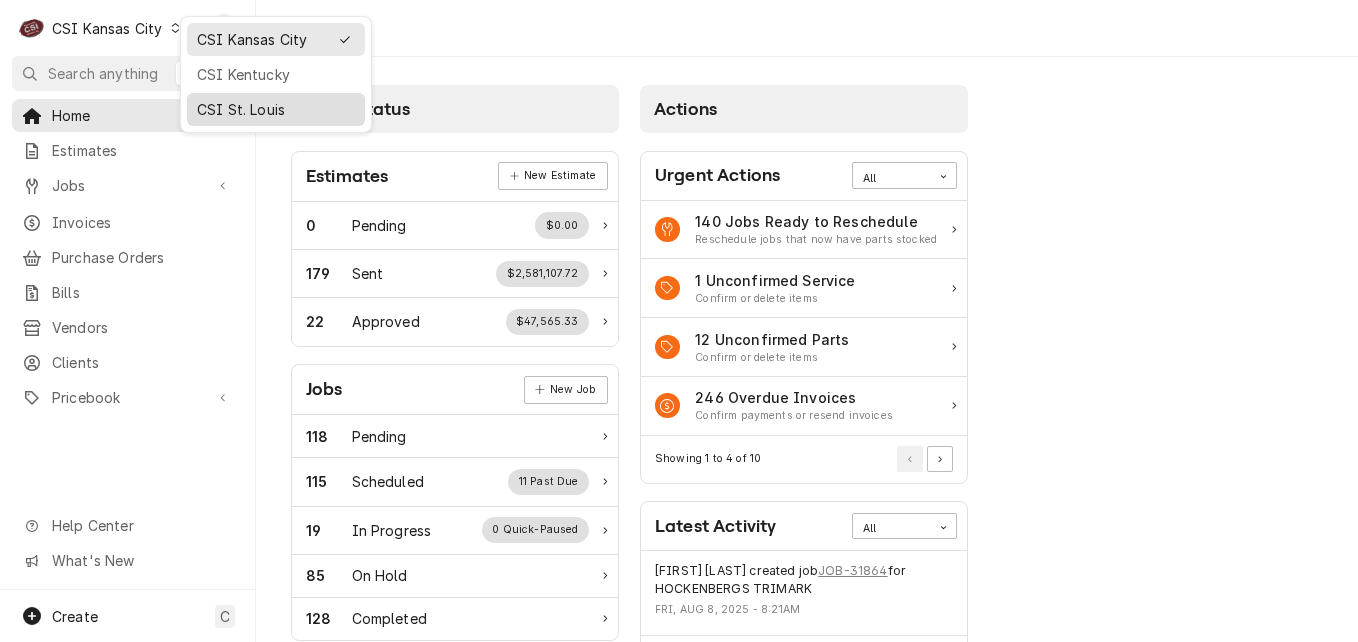 click on "CSI St. Louis" at bounding box center [276, 109] 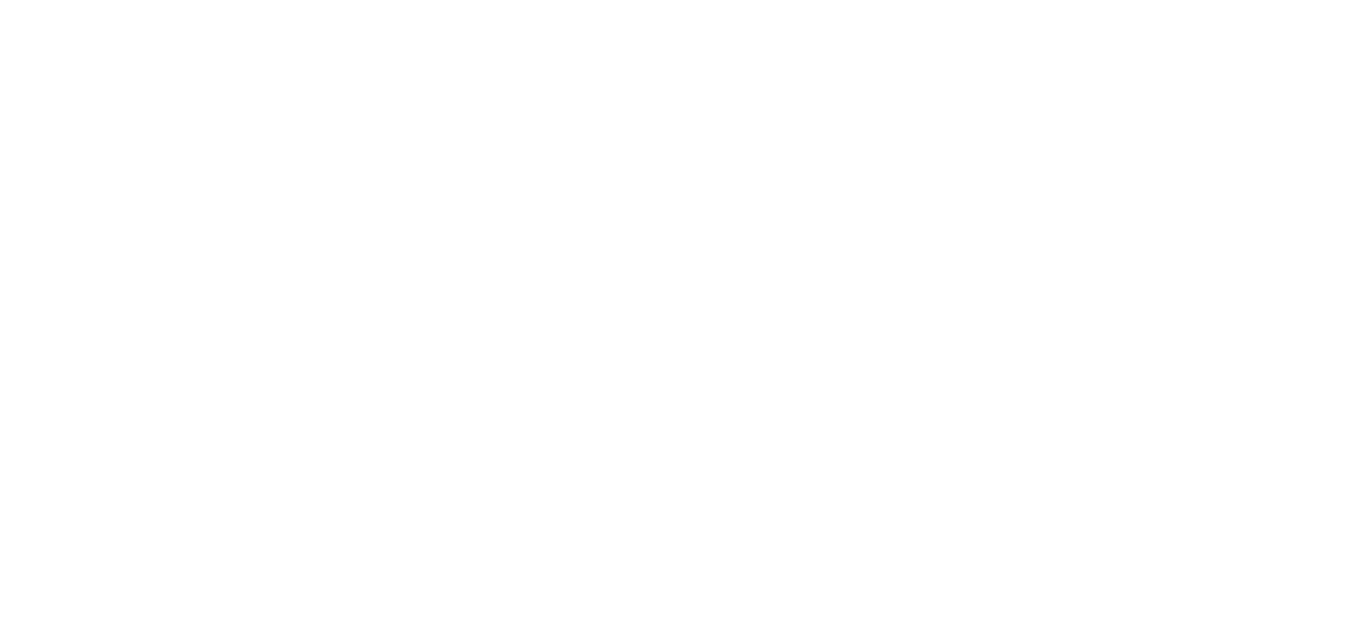 scroll, scrollTop: 0, scrollLeft: 0, axis: both 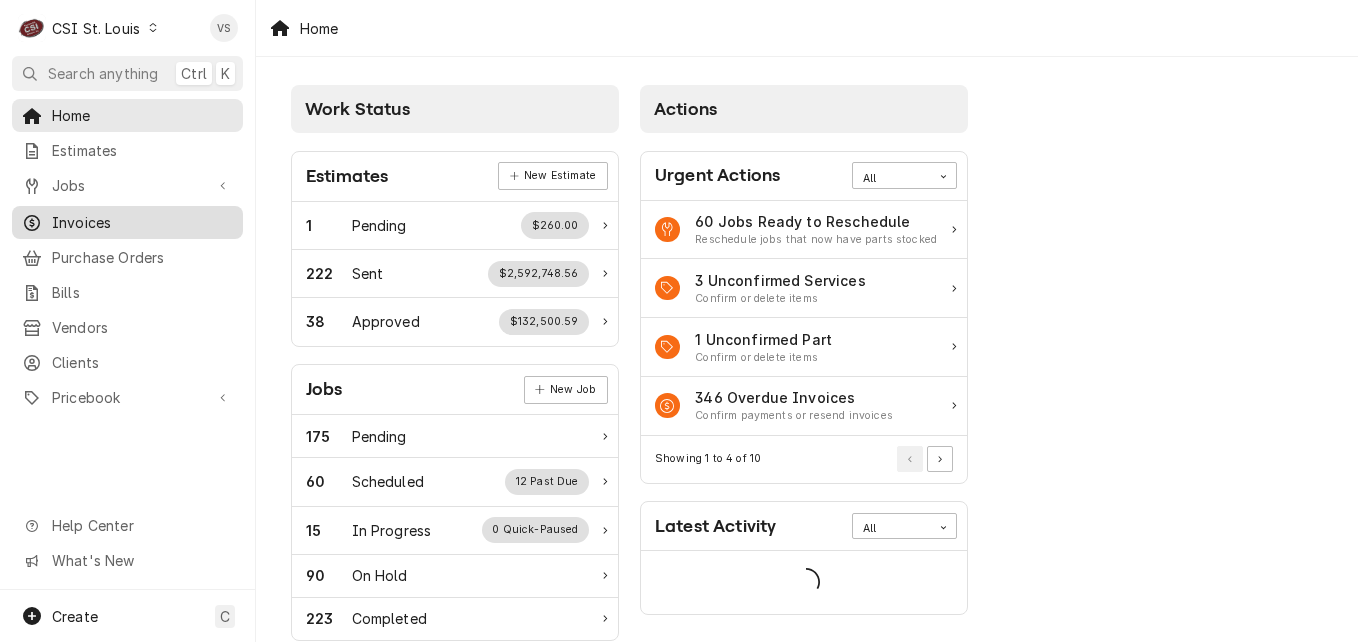 click on "Invoices" at bounding box center (142, 222) 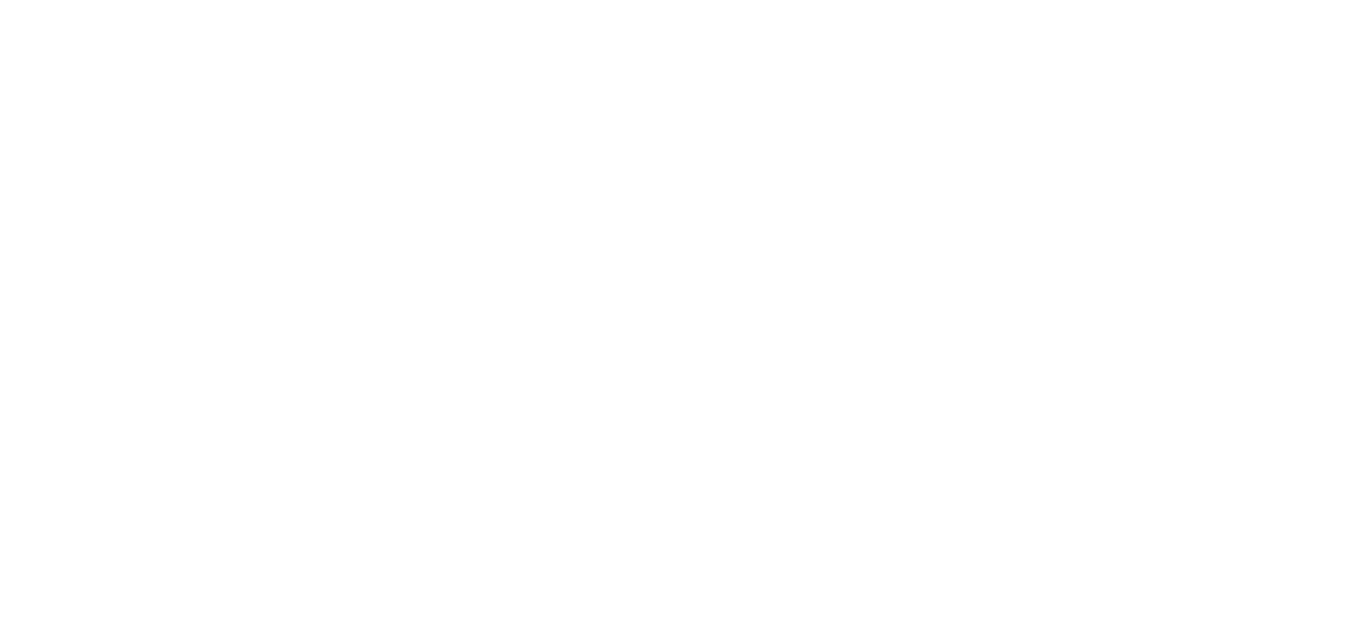 scroll, scrollTop: 0, scrollLeft: 0, axis: both 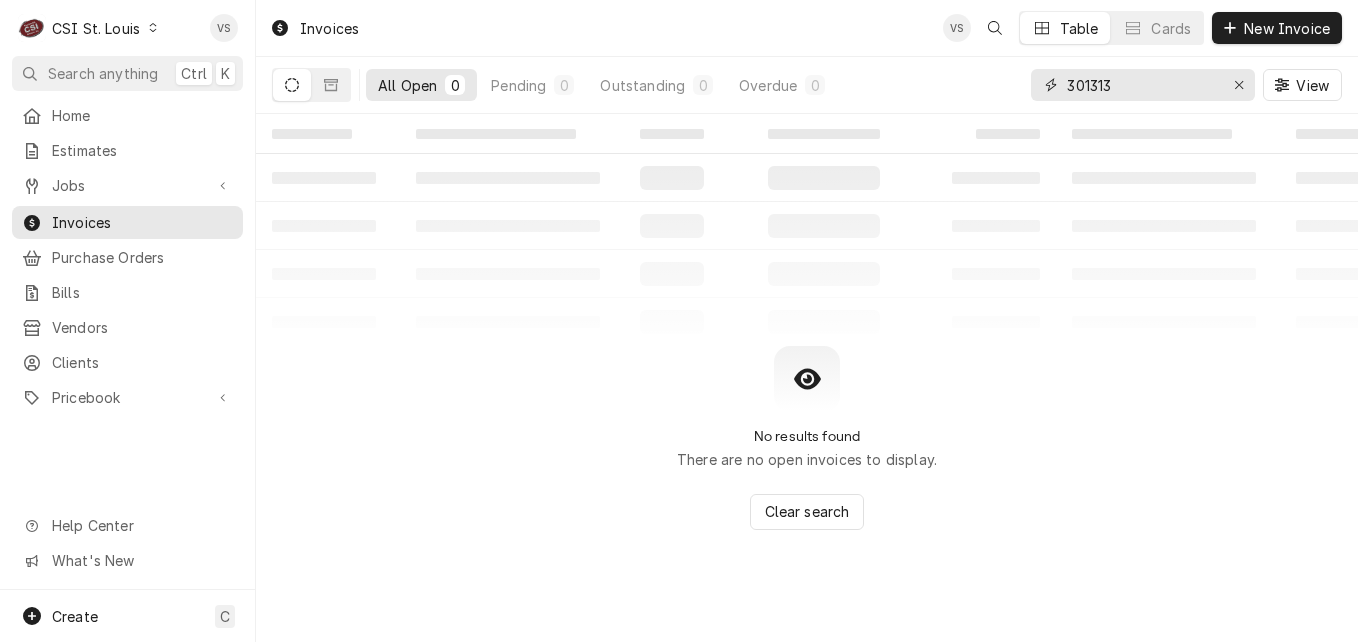 click on "All Open 0 Pending 0 Outstanding 0 Overdue 0 301313 View" at bounding box center (807, 85) 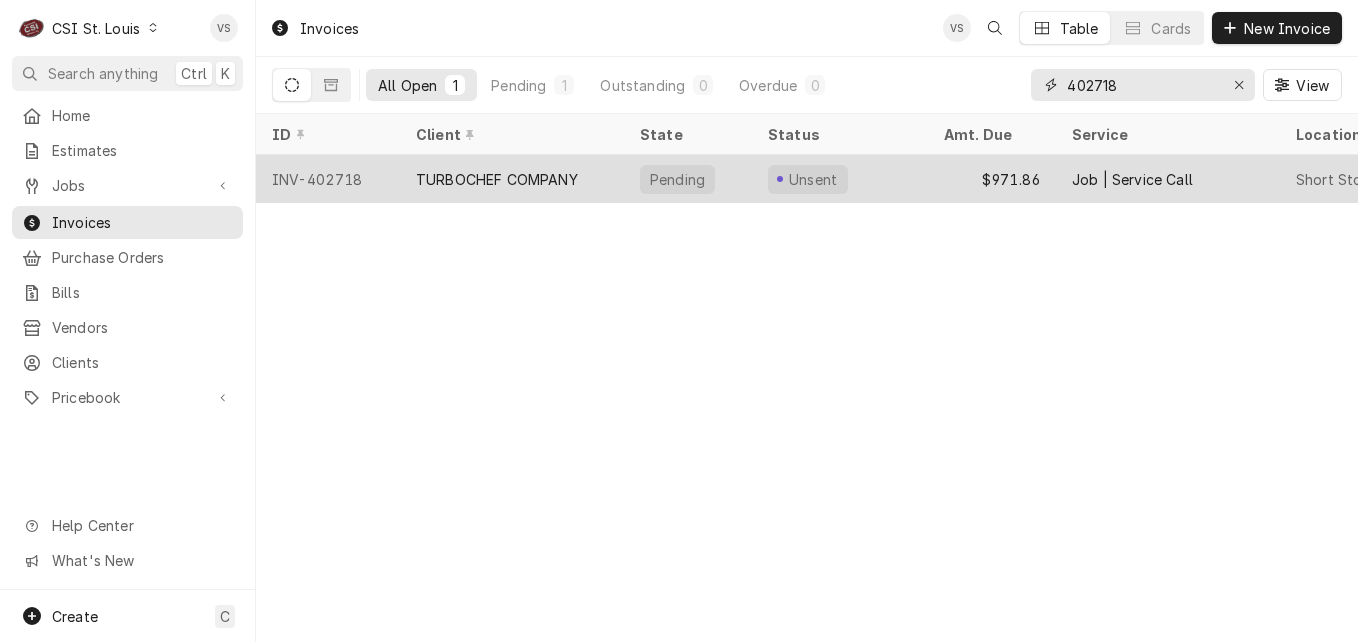 type on "402718" 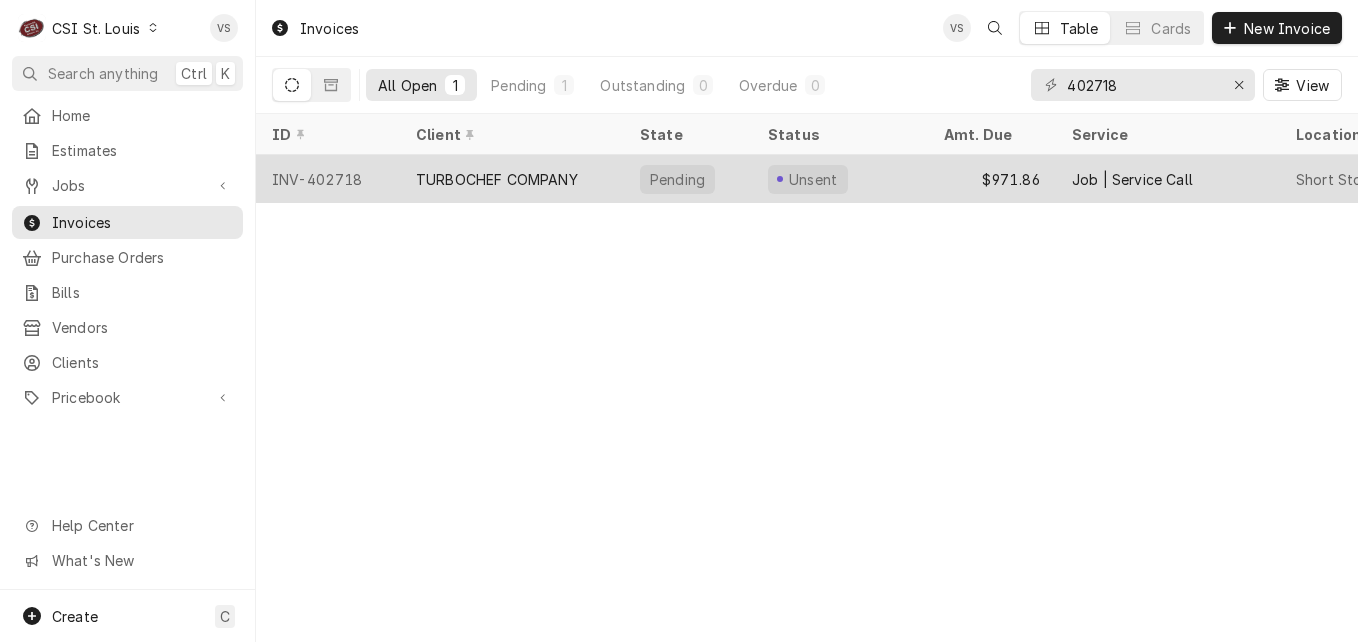 click on "TURBOCHEF COMPANY" at bounding box center [497, 179] 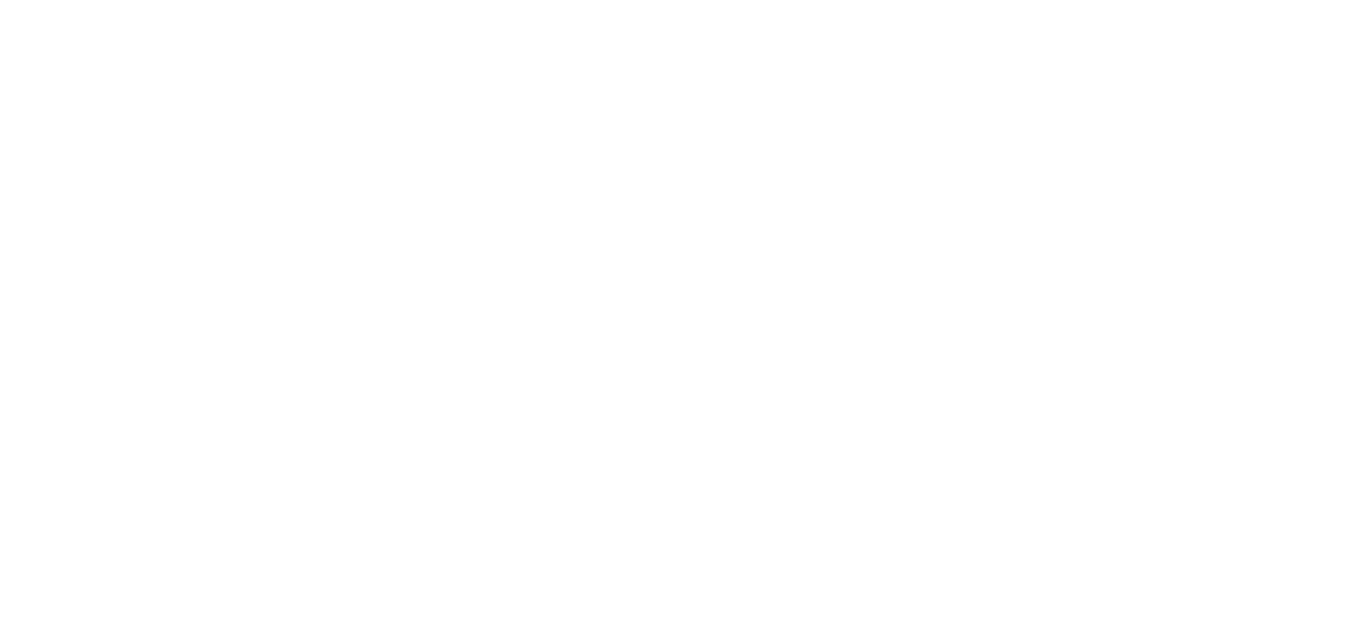 scroll, scrollTop: 0, scrollLeft: 0, axis: both 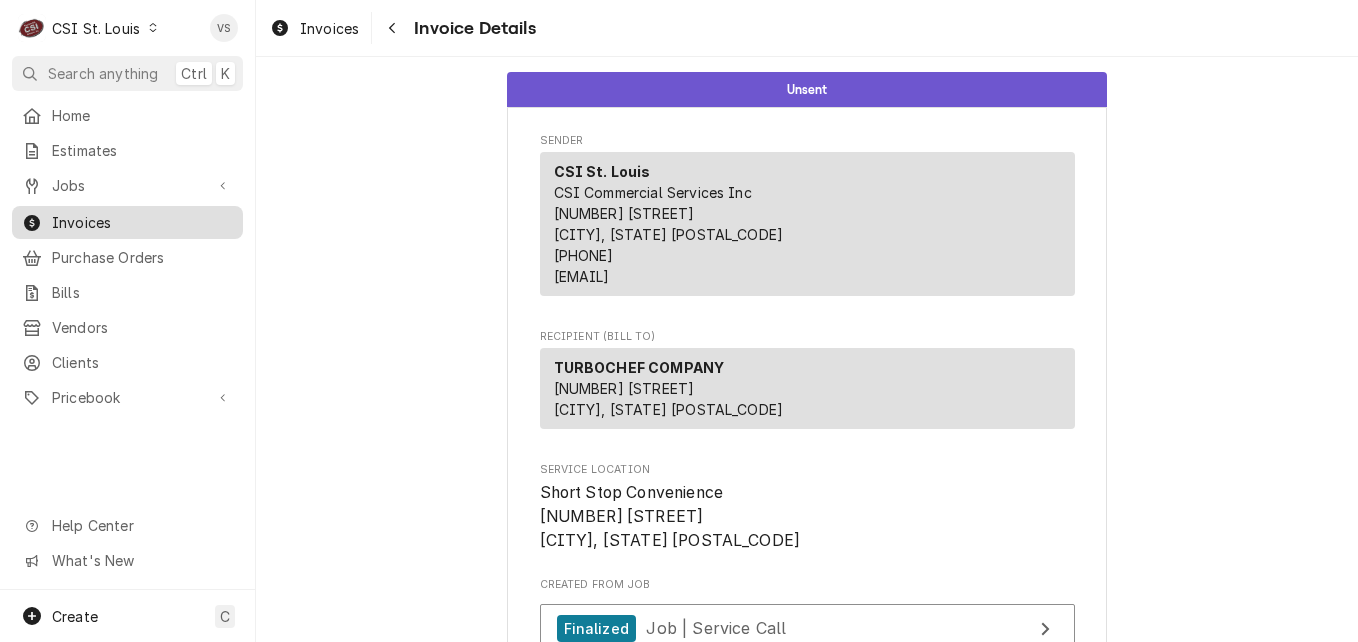 click on "Invoices" at bounding box center [142, 222] 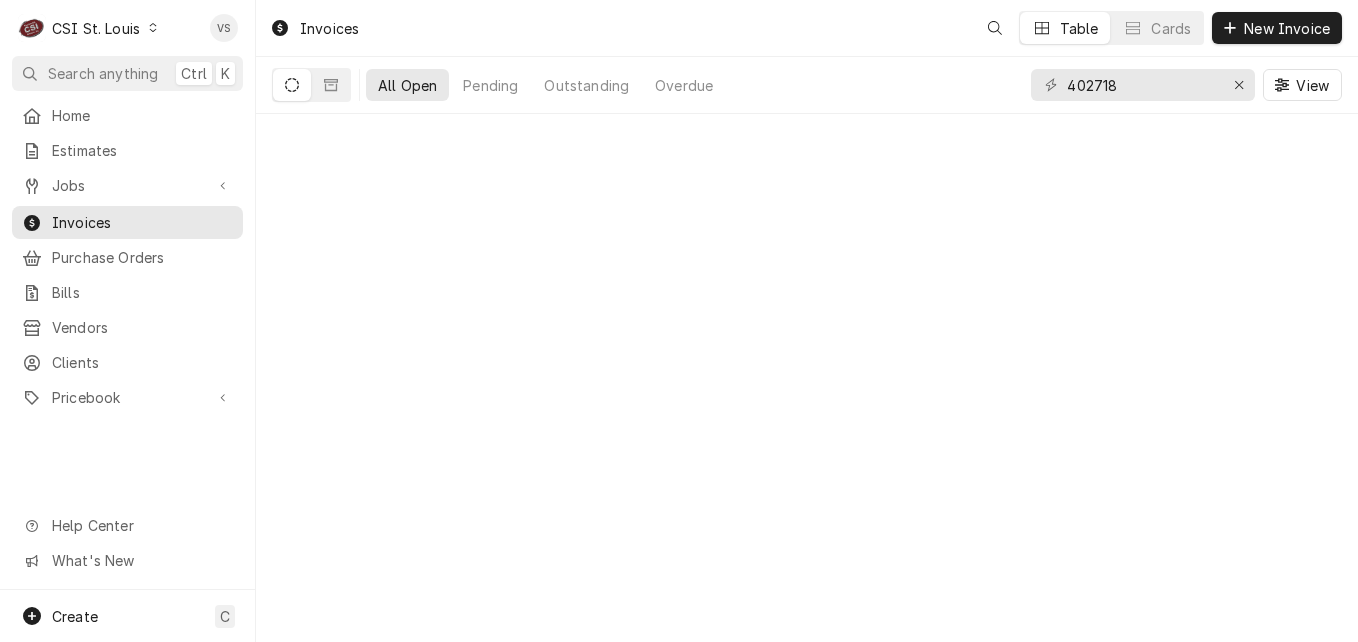 scroll, scrollTop: 0, scrollLeft: 0, axis: both 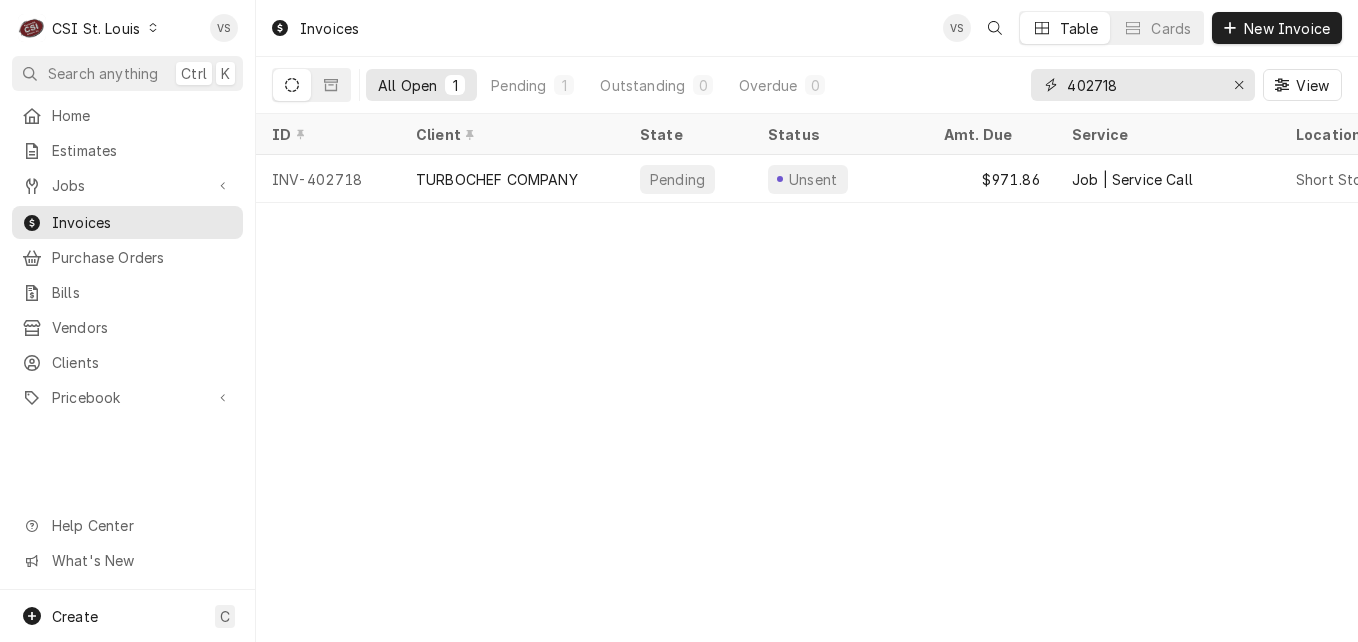 click on "402718" at bounding box center [1143, 85] 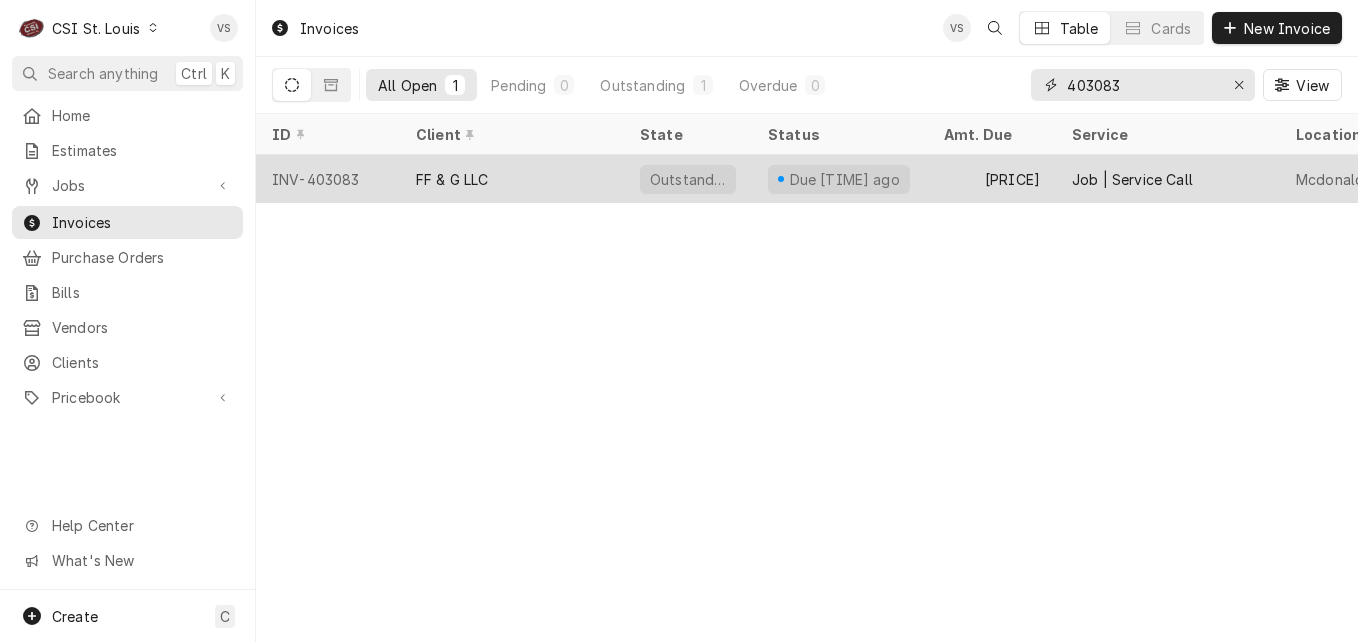 type on "403083" 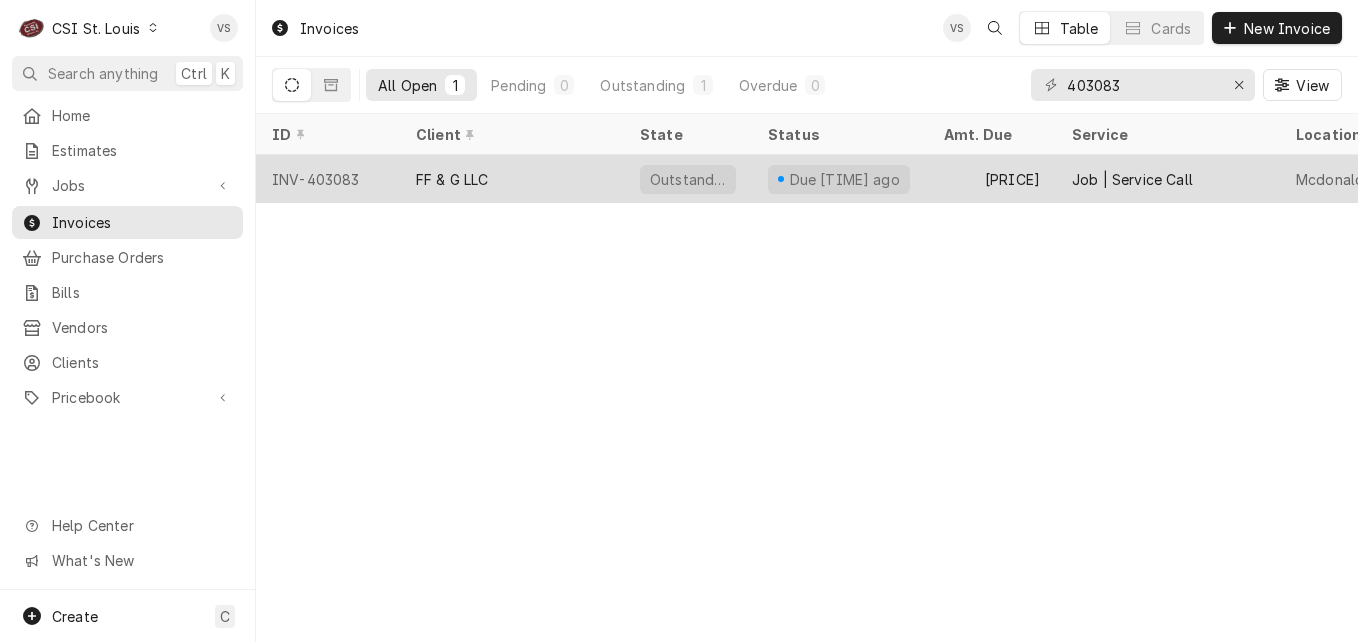 click on "FF & G LLC" at bounding box center [452, 179] 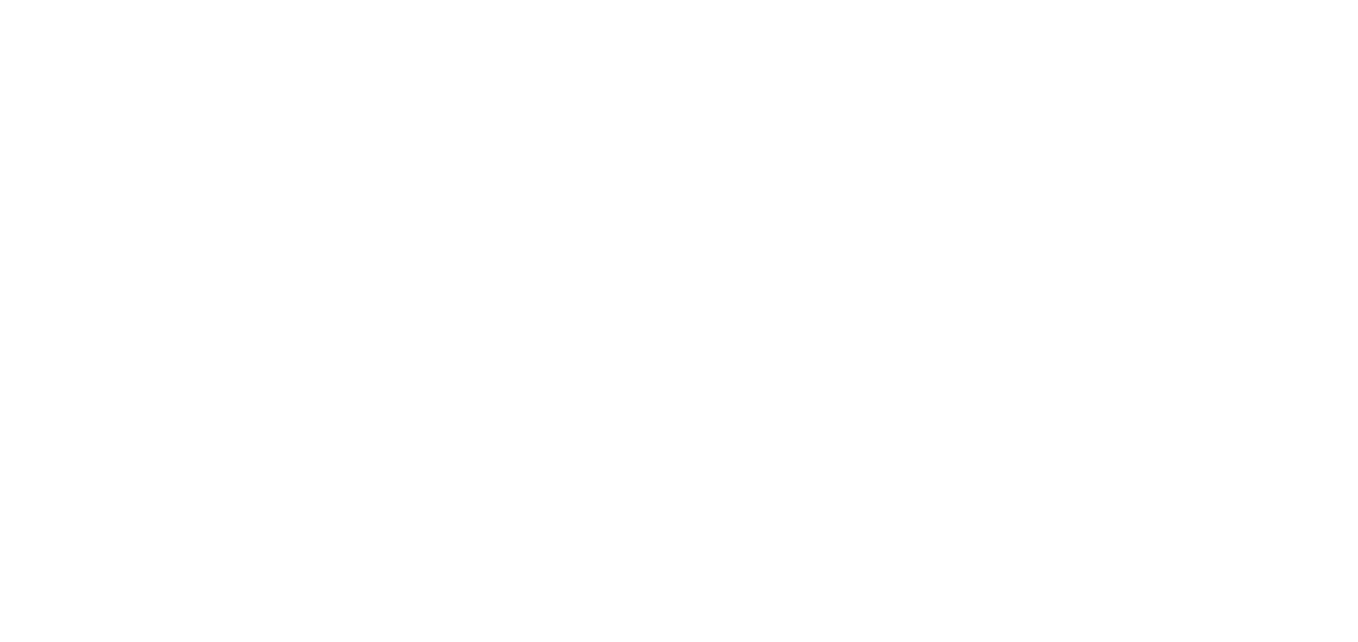 scroll, scrollTop: 0, scrollLeft: 0, axis: both 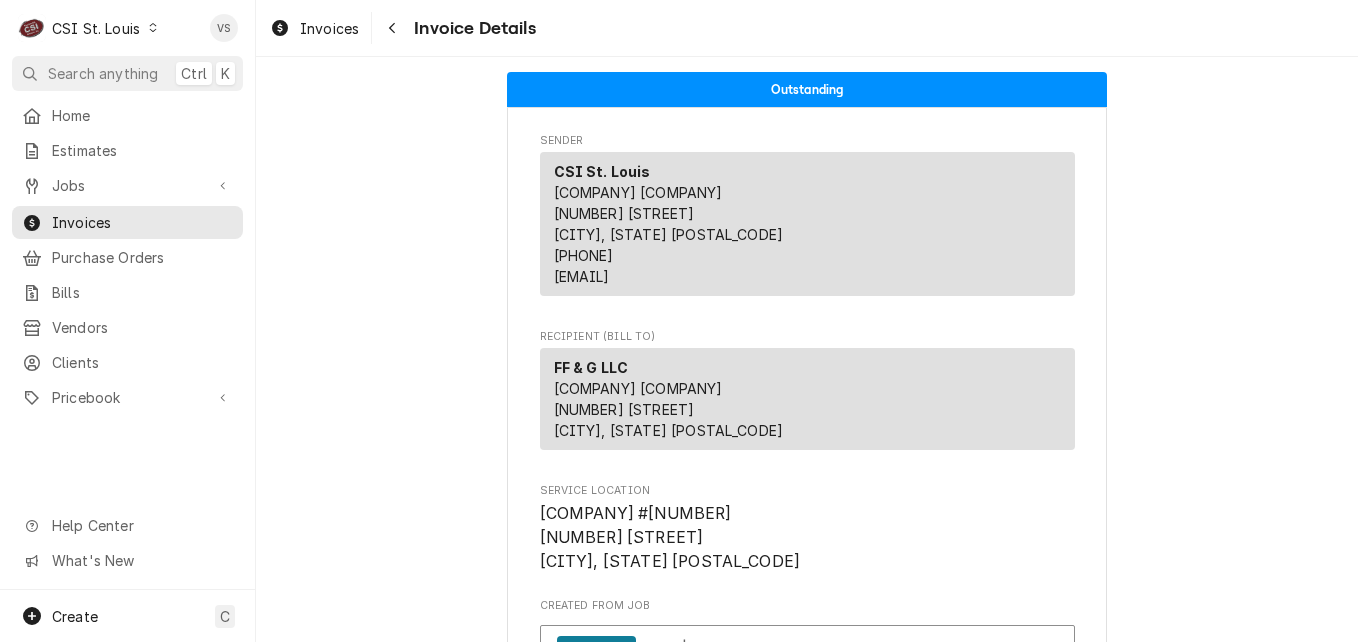 drag, startPoint x: 1298, startPoint y: 0, endPoint x: 825, endPoint y: 36, distance: 474.368 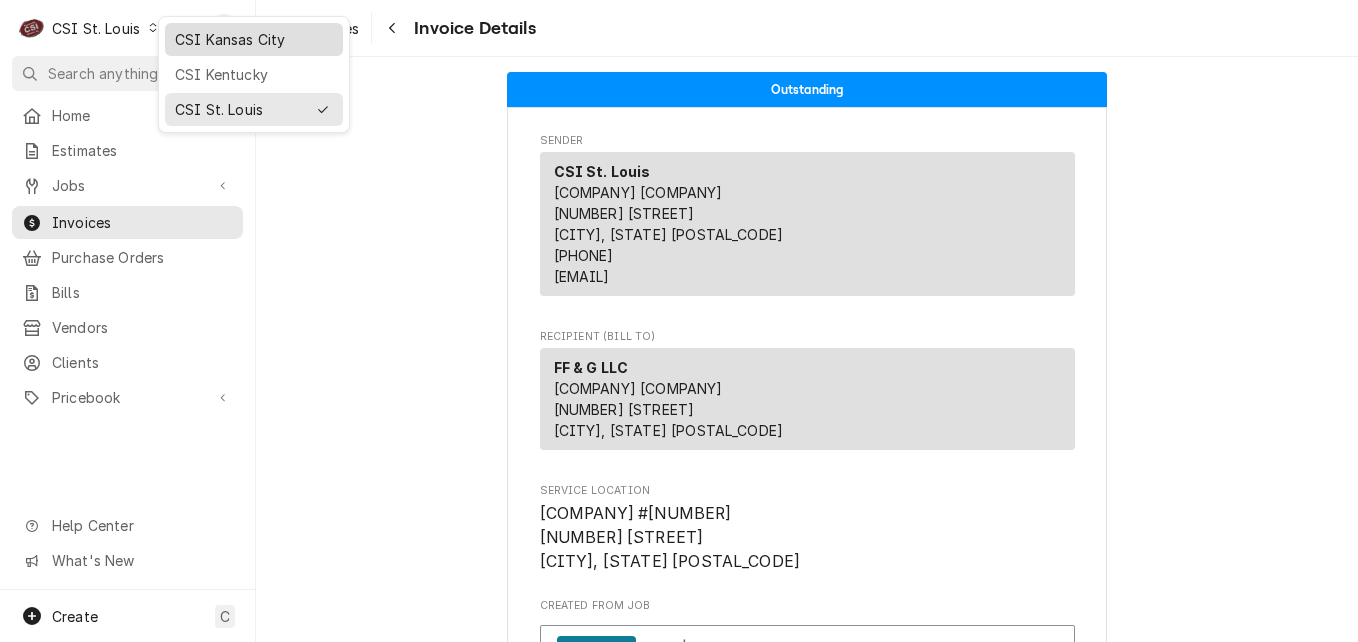 click on "CSI Kansas City" at bounding box center [254, 39] 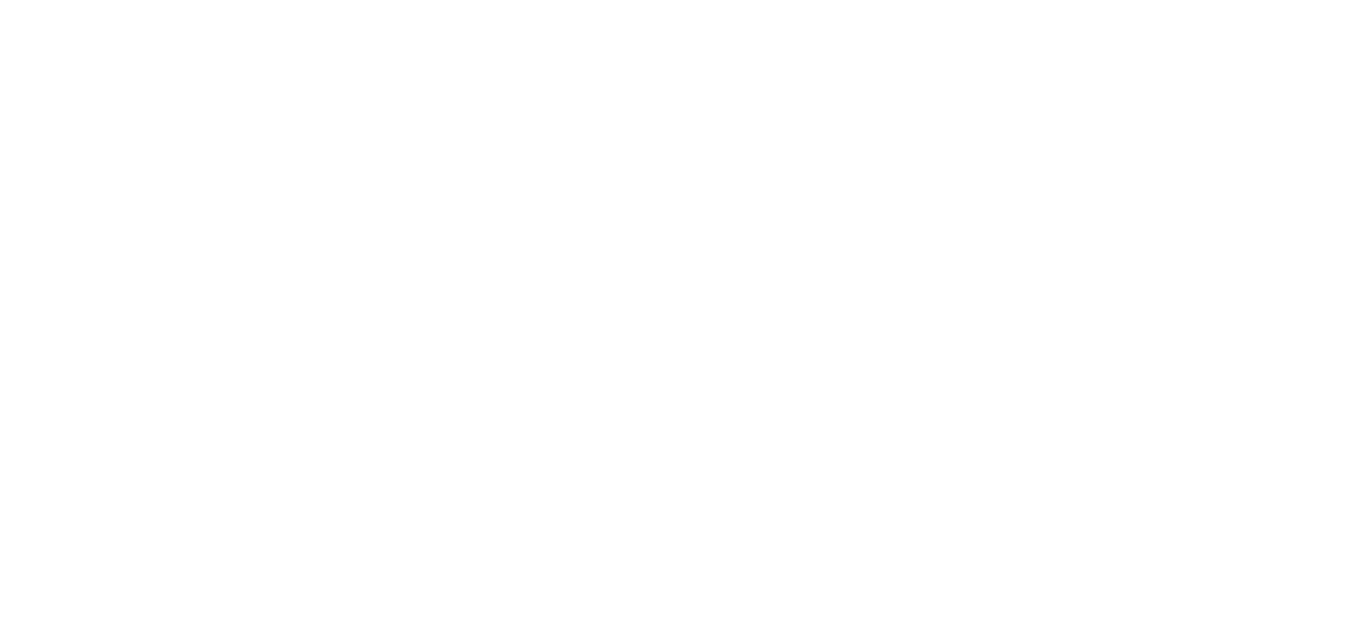 scroll, scrollTop: 0, scrollLeft: 0, axis: both 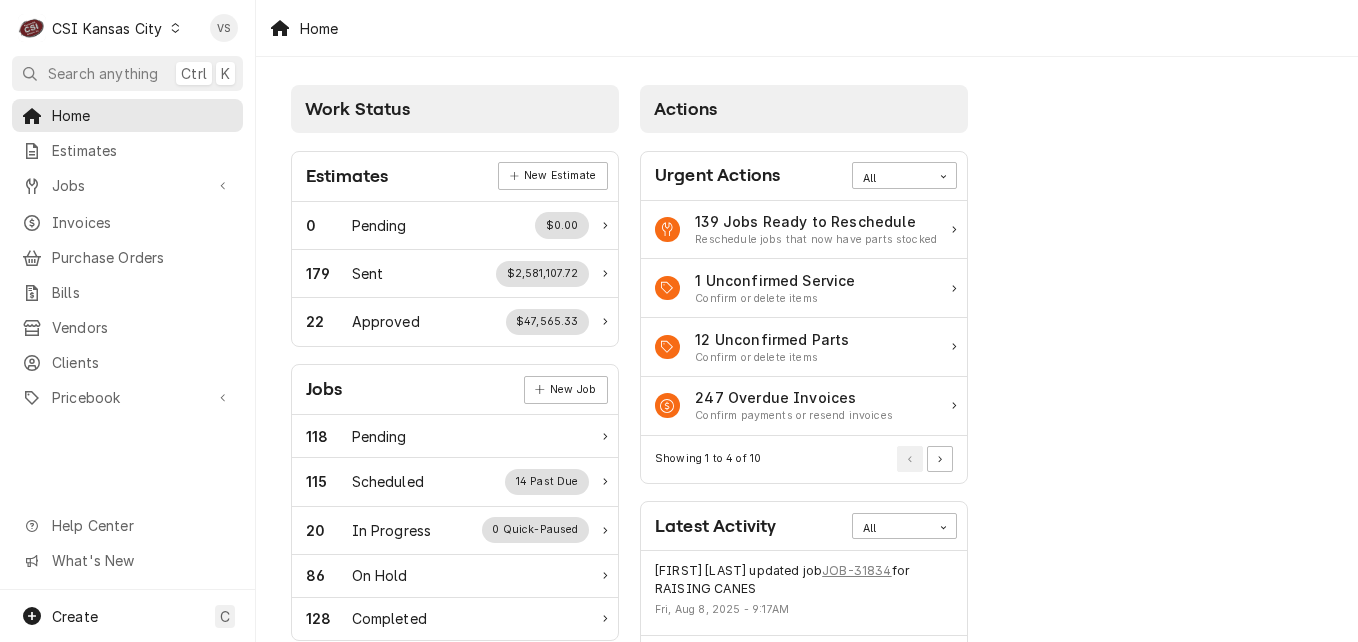 click on "Invoices" at bounding box center (142, 222) 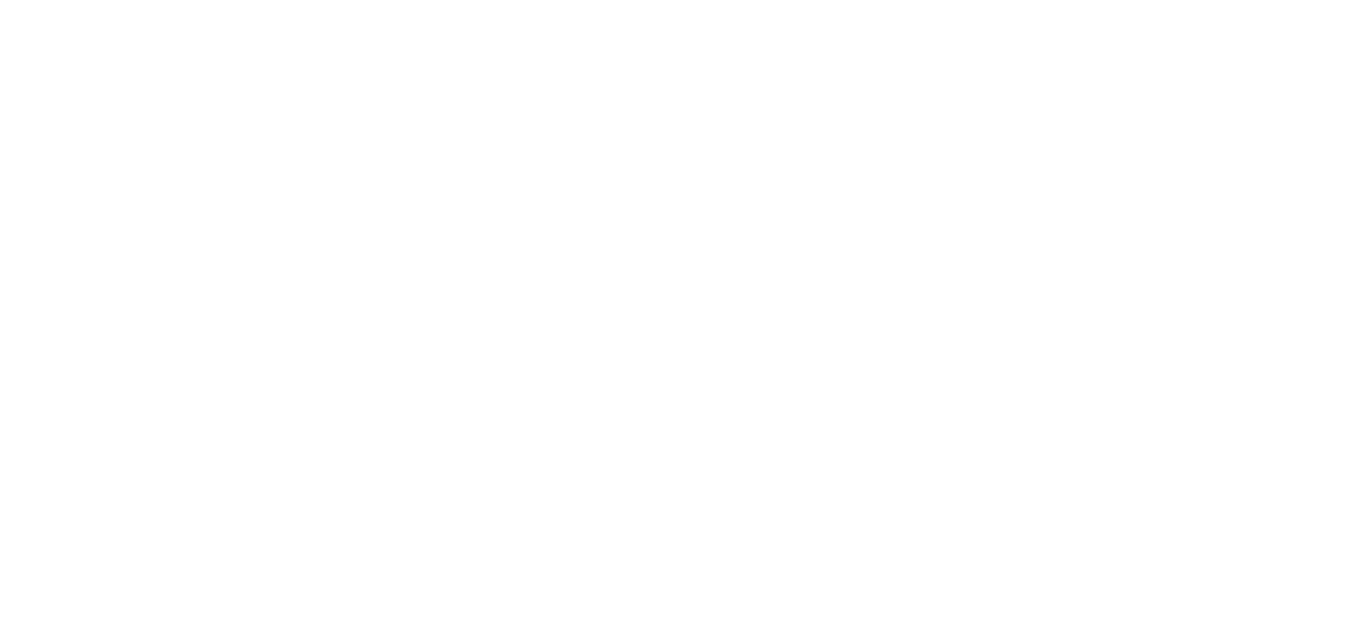 scroll, scrollTop: 0, scrollLeft: 0, axis: both 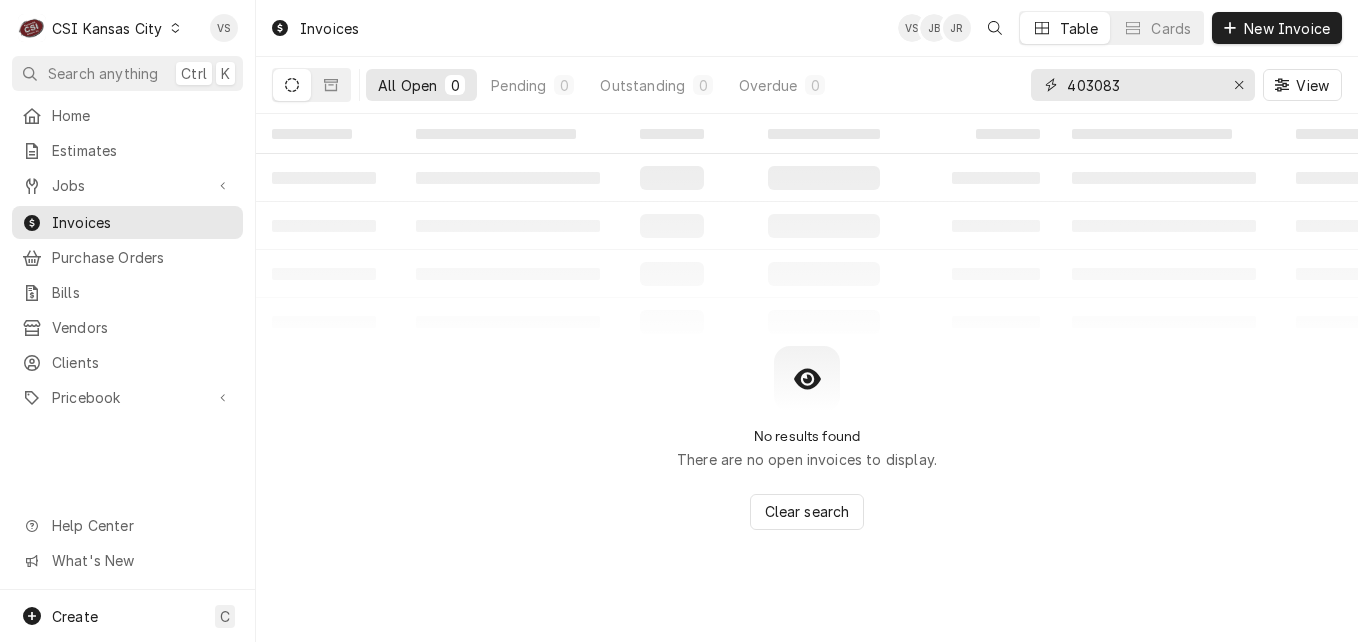 click on "403083" at bounding box center [1143, 85] 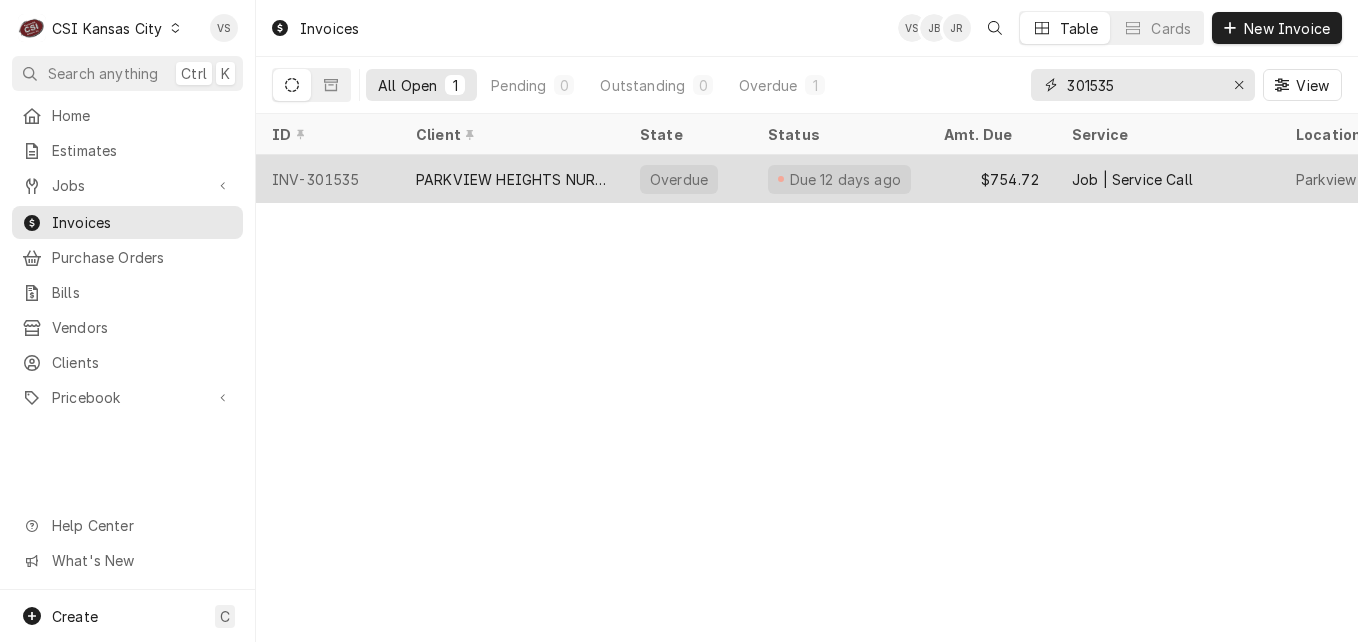 type on "301535" 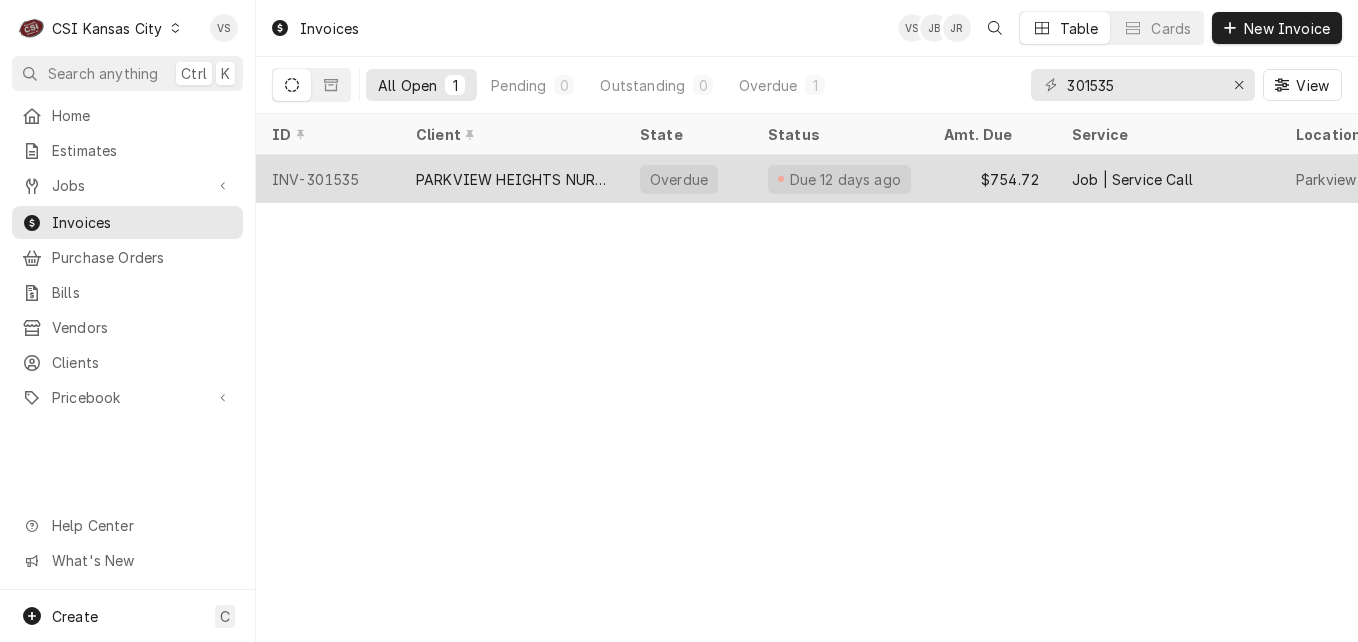 click on "PARKVIEW HEIGHTS NURSING & REHAB" at bounding box center (512, 179) 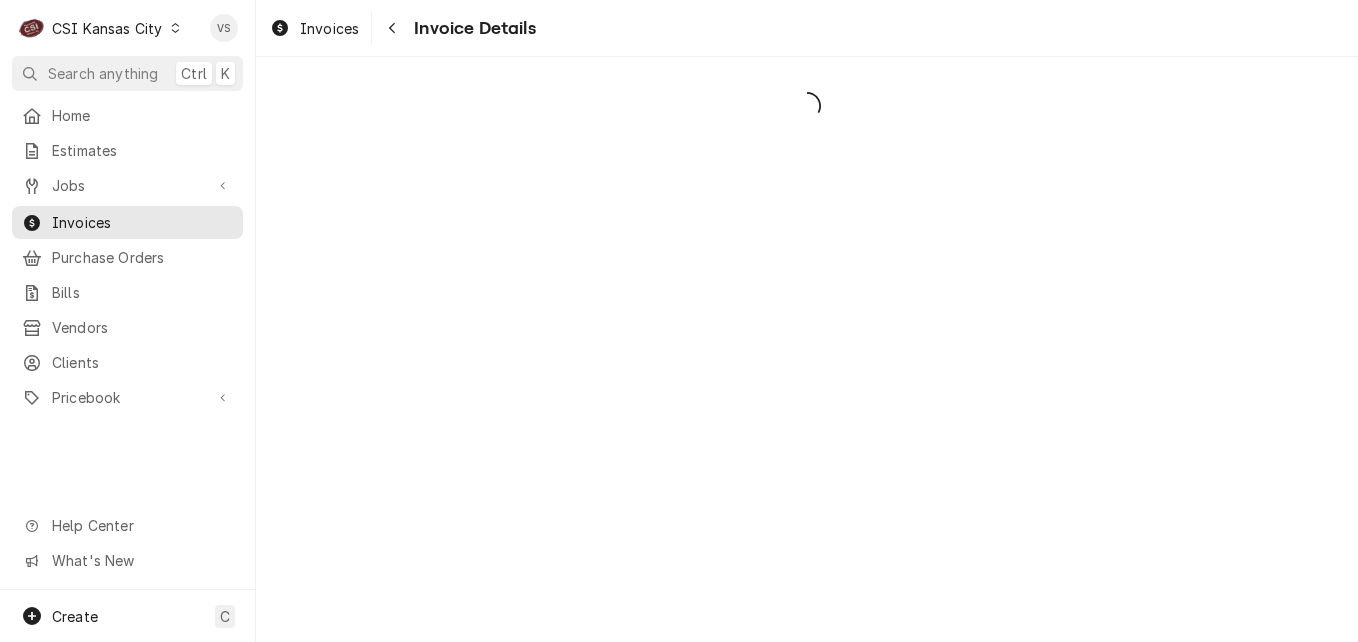 scroll, scrollTop: 0, scrollLeft: 0, axis: both 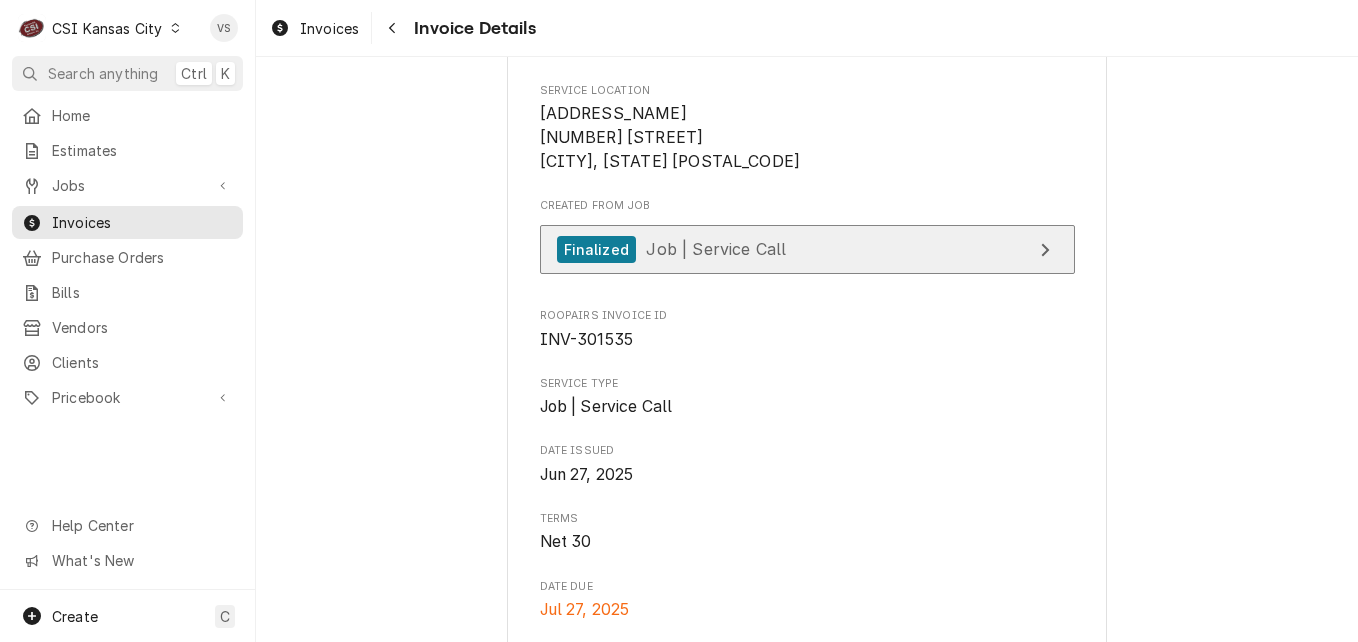 click on "Job | Service Call" at bounding box center (716, 249) 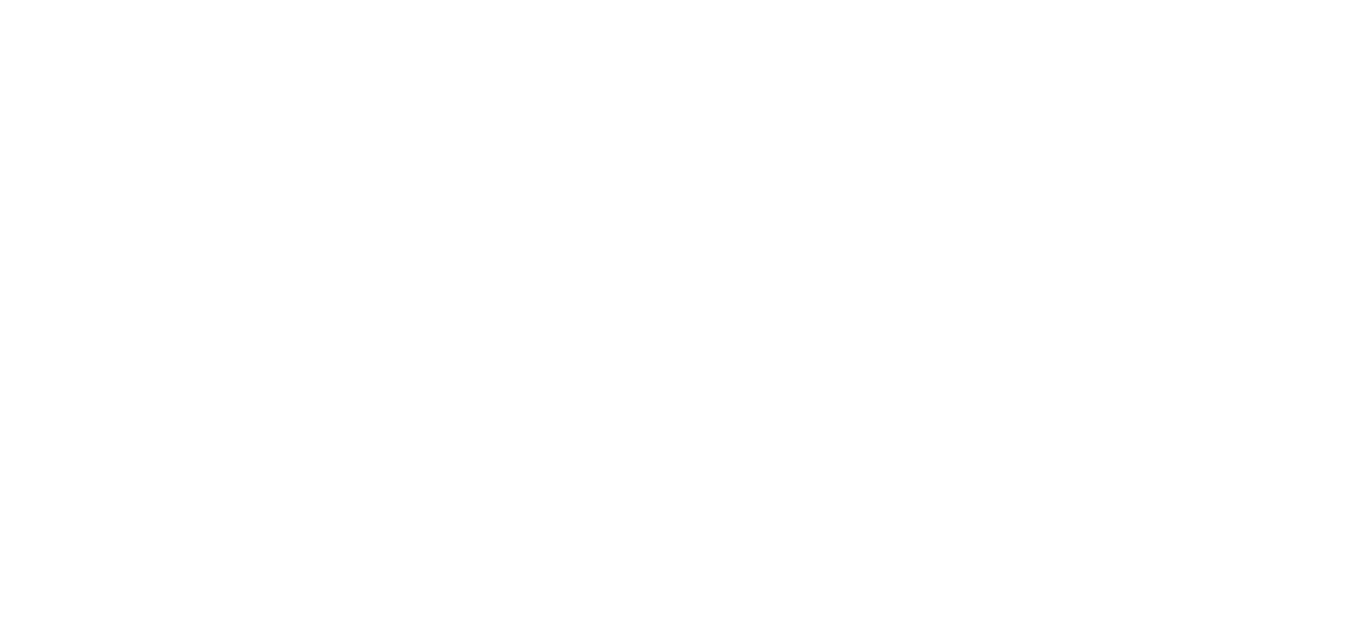scroll, scrollTop: 0, scrollLeft: 0, axis: both 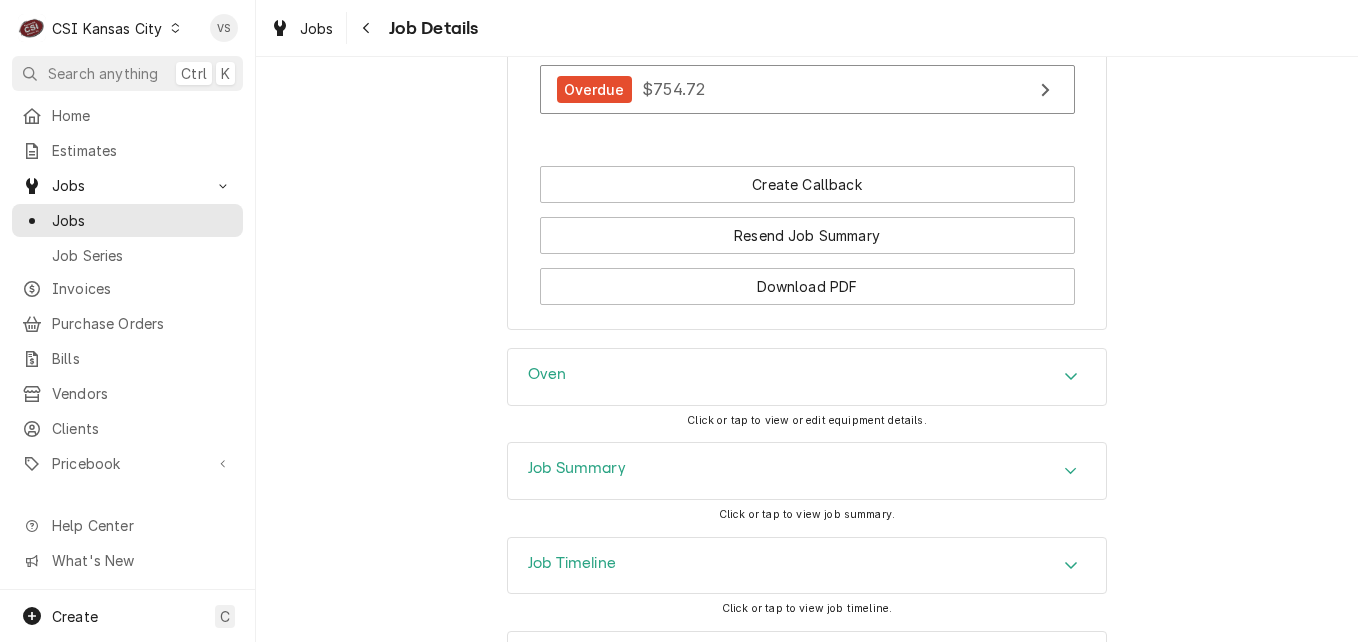 click on "Job Summary" at bounding box center (807, 471) 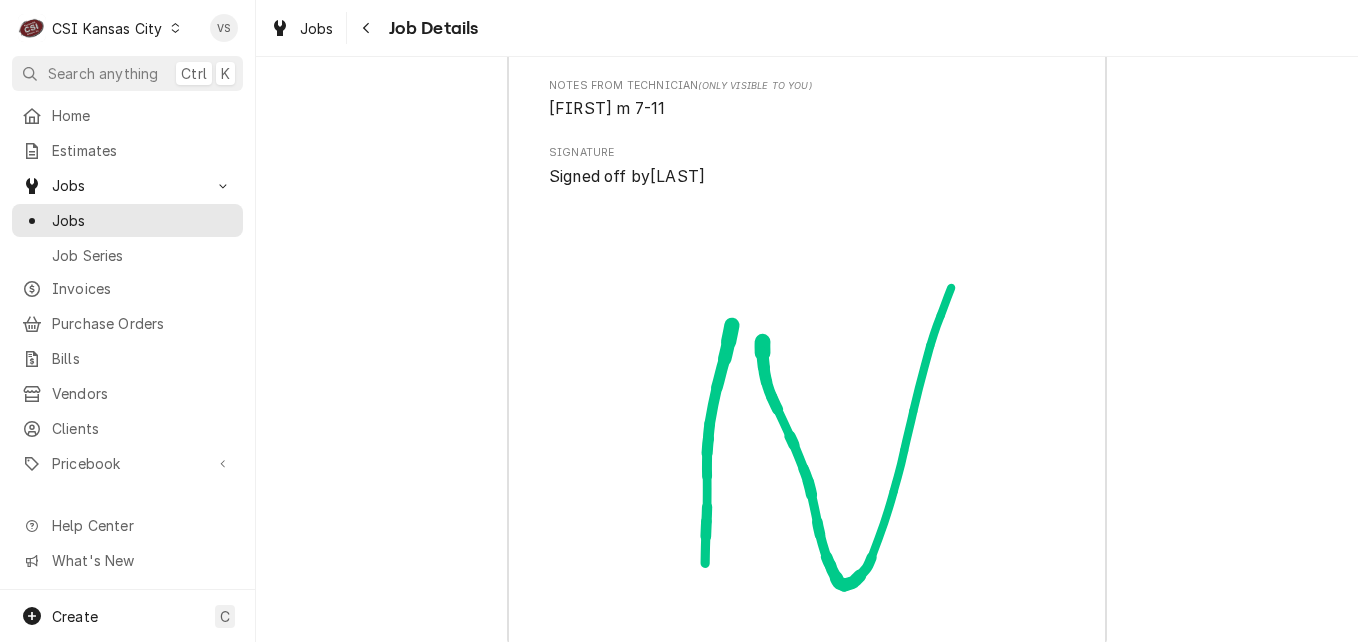scroll, scrollTop: 6085, scrollLeft: 0, axis: vertical 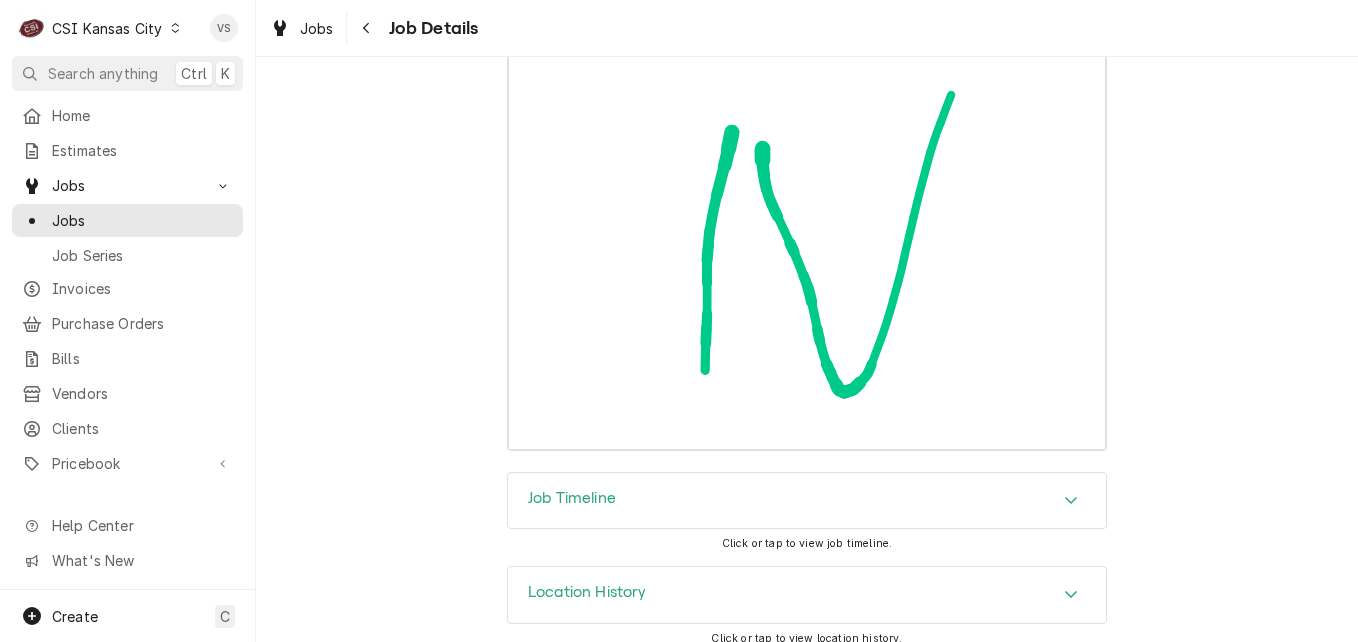 click at bounding box center (1071, 595) 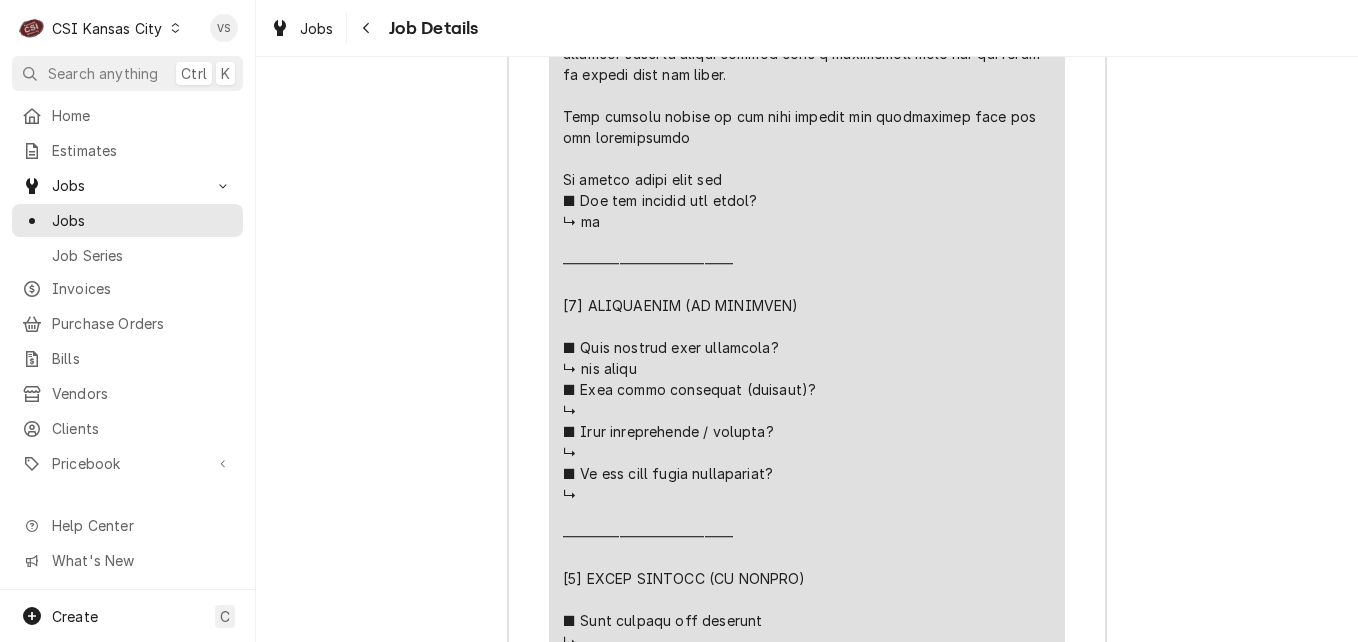 scroll, scrollTop: 4470, scrollLeft: 0, axis: vertical 